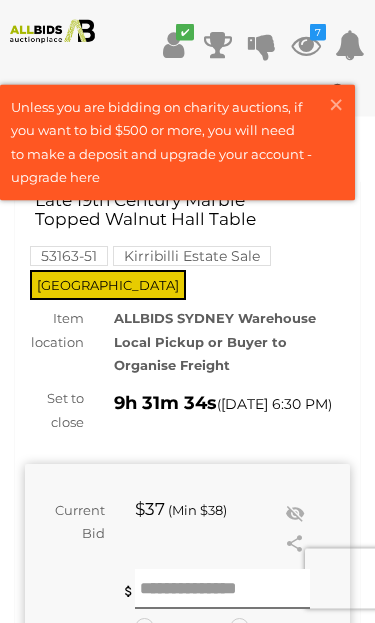 scroll, scrollTop: 0, scrollLeft: 0, axis: both 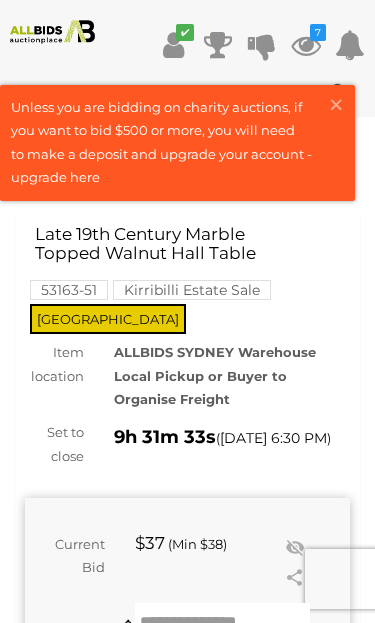 click at bounding box center [306, 45] 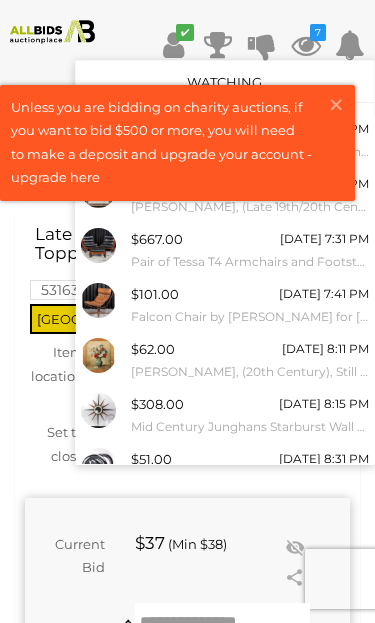 click on "View All" at bounding box center [225, 515] 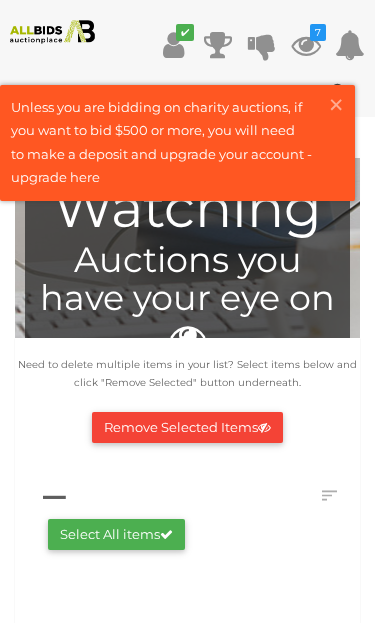 scroll, scrollTop: 0, scrollLeft: 0, axis: both 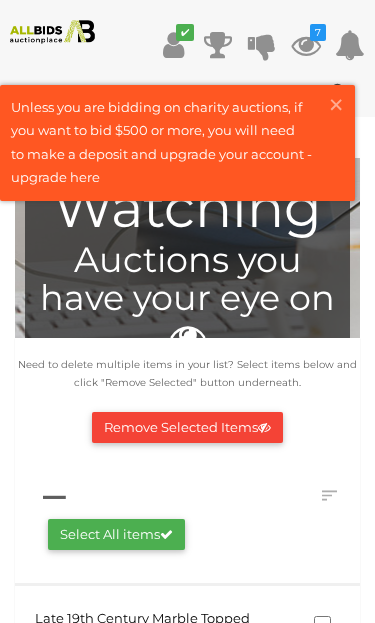 click at bounding box center [187, 498] 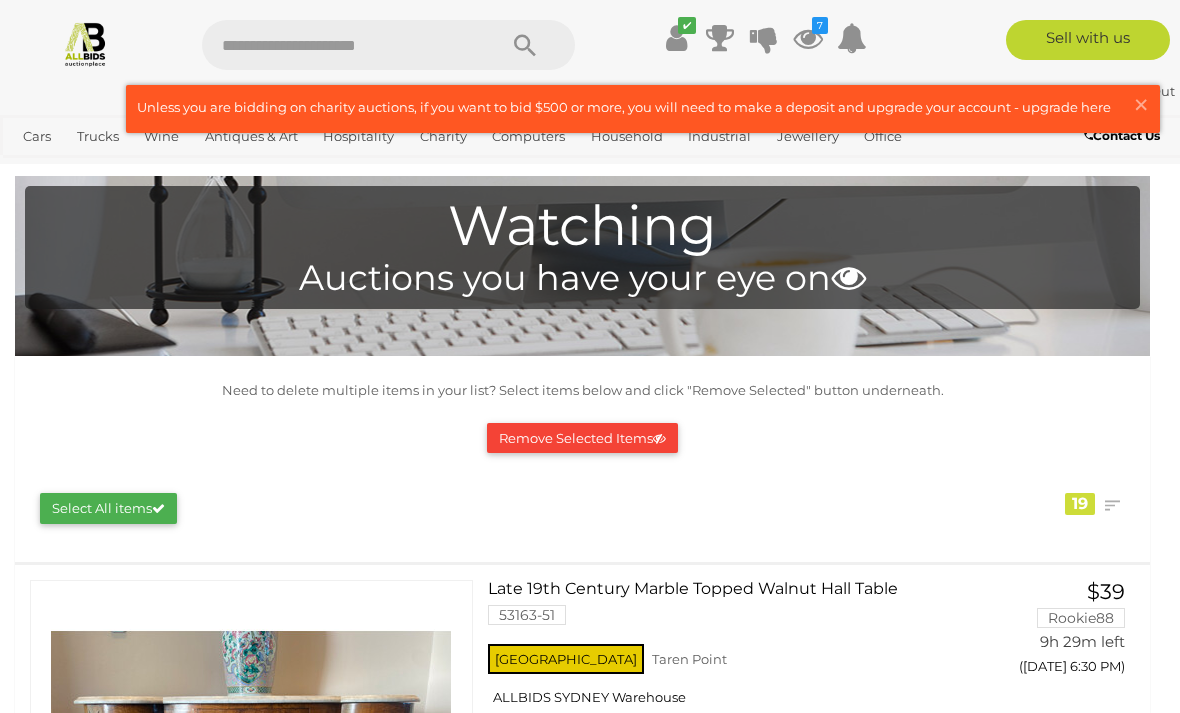 scroll, scrollTop: 0, scrollLeft: 0, axis: both 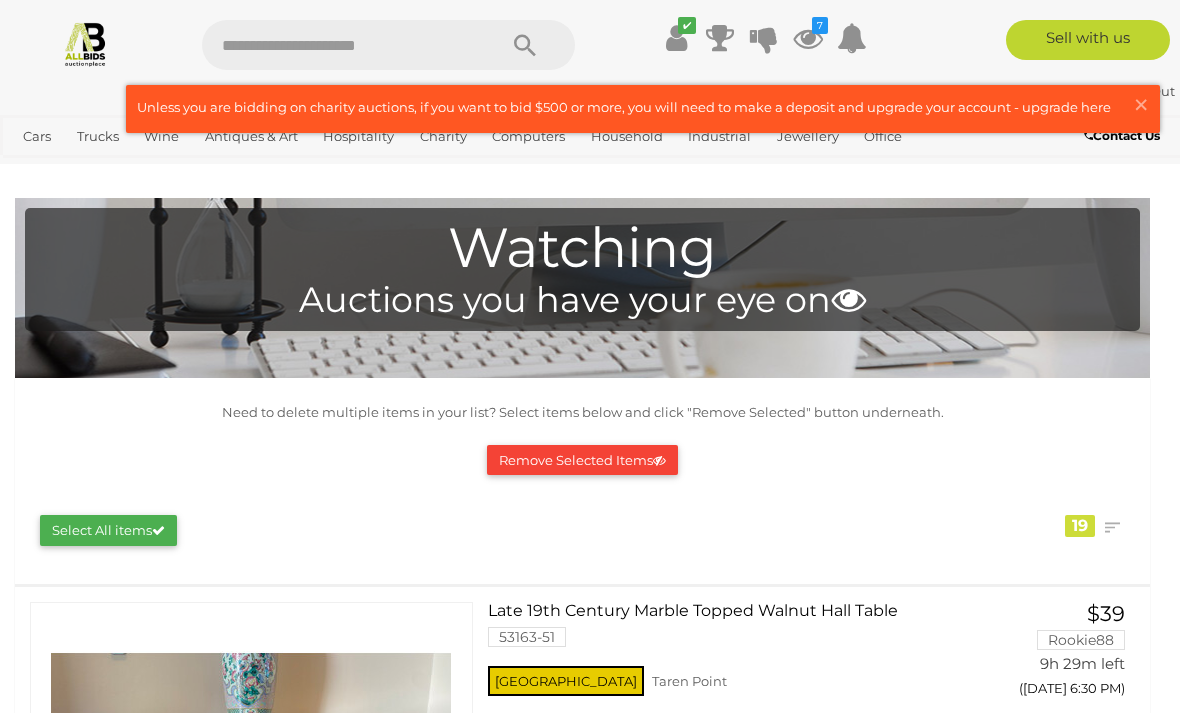click at bounding box center [85, 43] 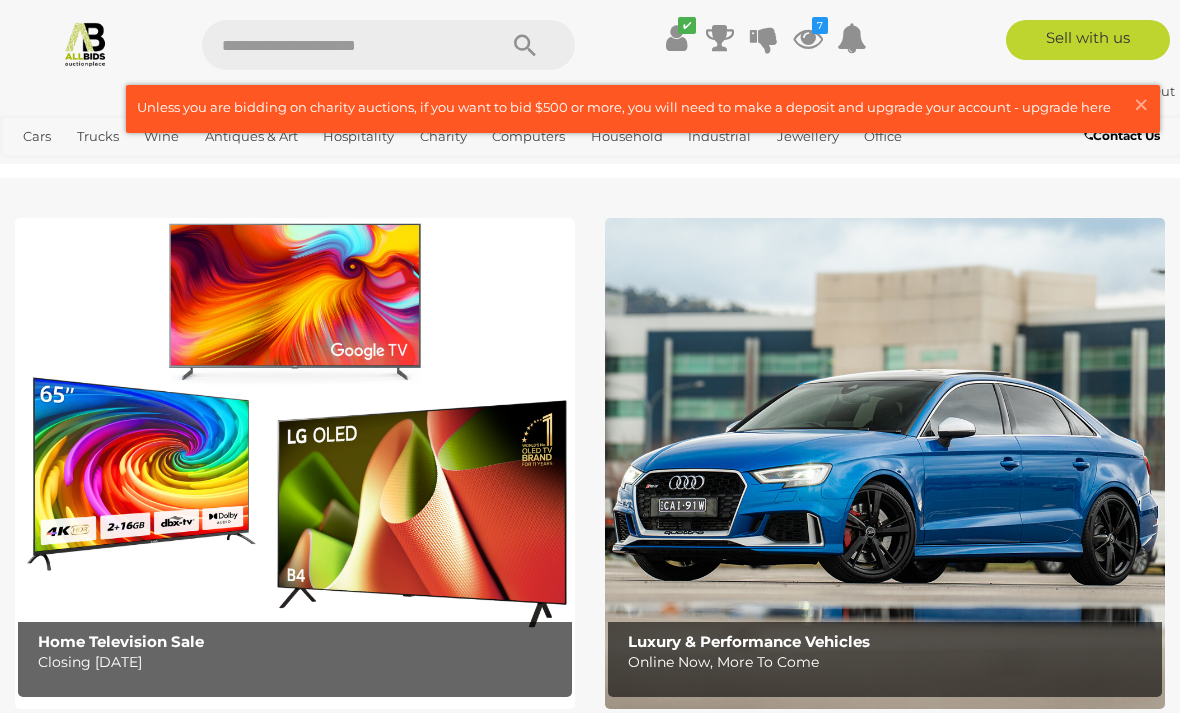 scroll, scrollTop: 0, scrollLeft: 0, axis: both 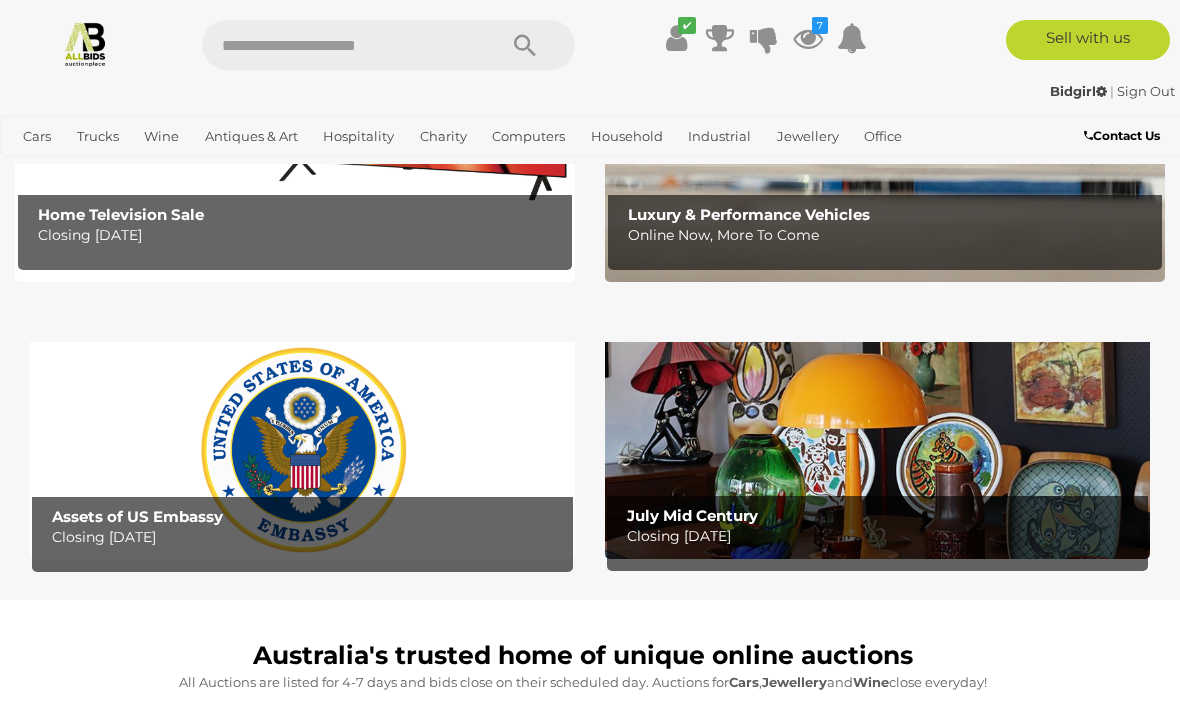 click on "Assets of US Embassy" at bounding box center (137, 516) 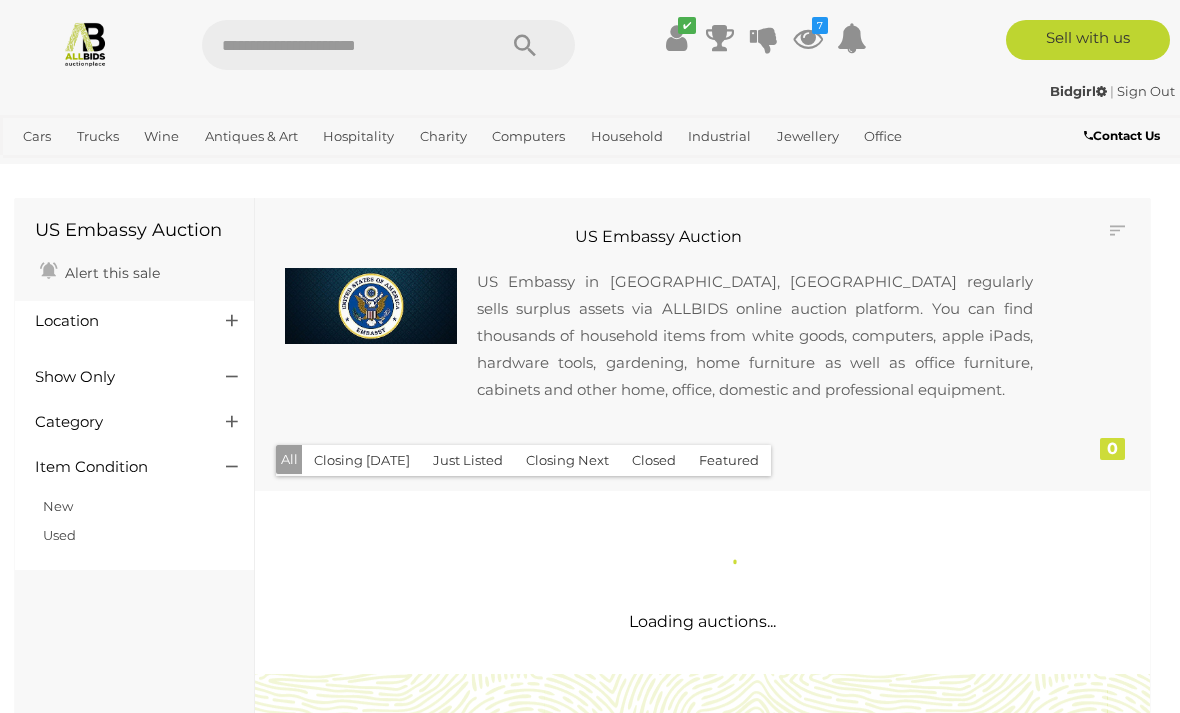 scroll, scrollTop: 0, scrollLeft: 0, axis: both 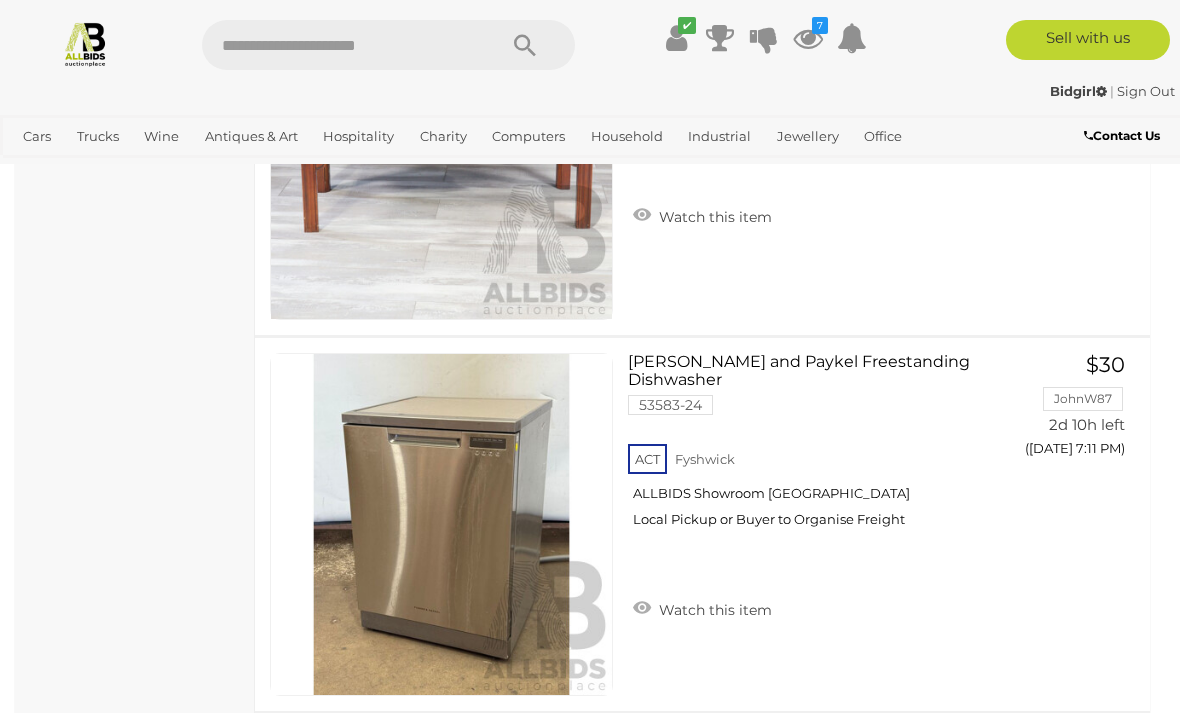 click on "US Embassy Auction
Alert this sale
Location" at bounding box center (135, -891) 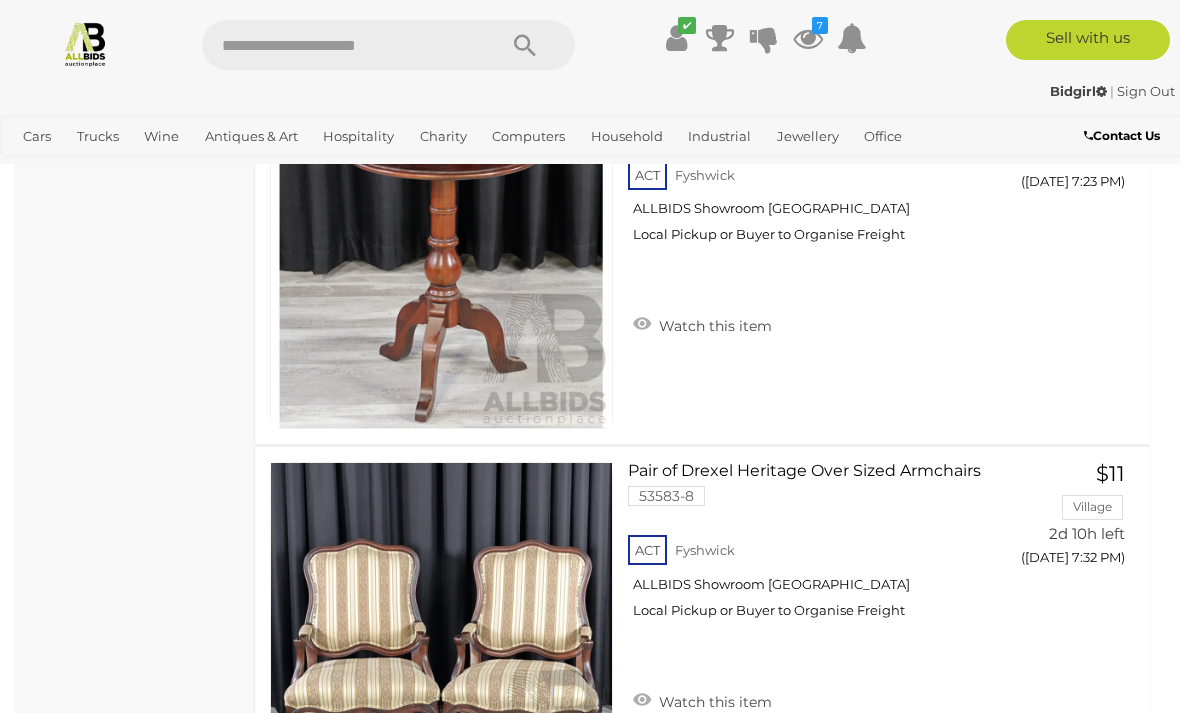 scroll, scrollTop: 12482, scrollLeft: 0, axis: vertical 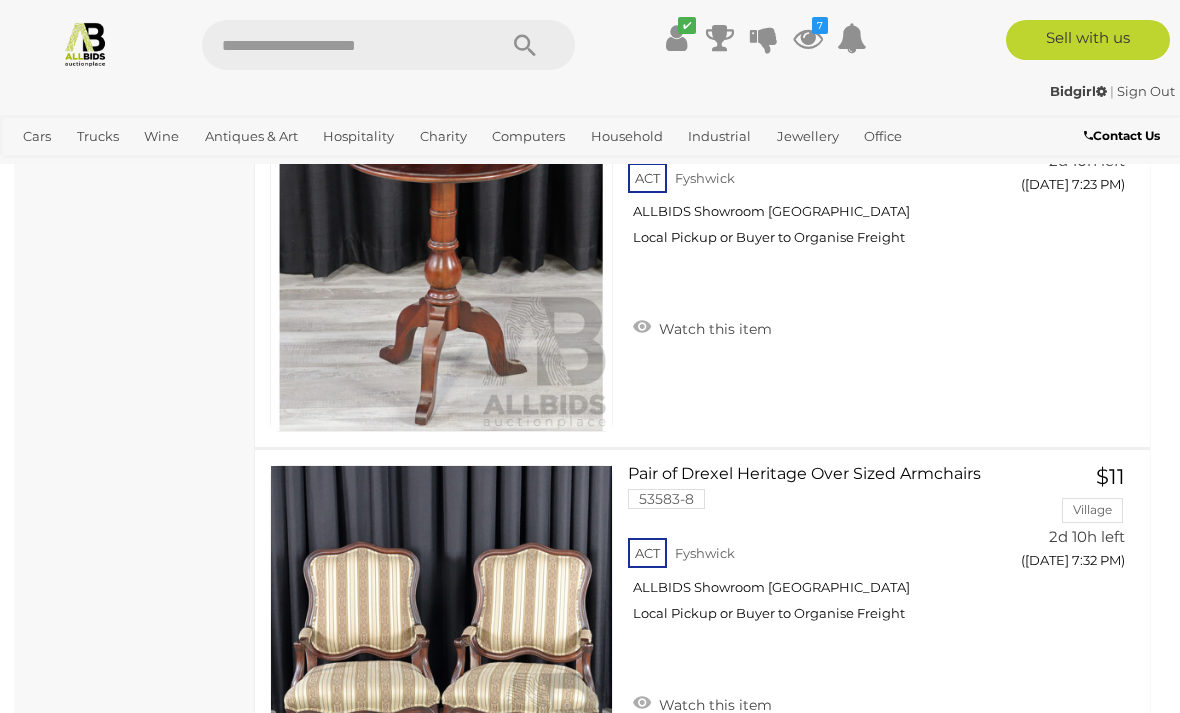 click on "Antiques & Vintage" at bounding box center [0, 0] 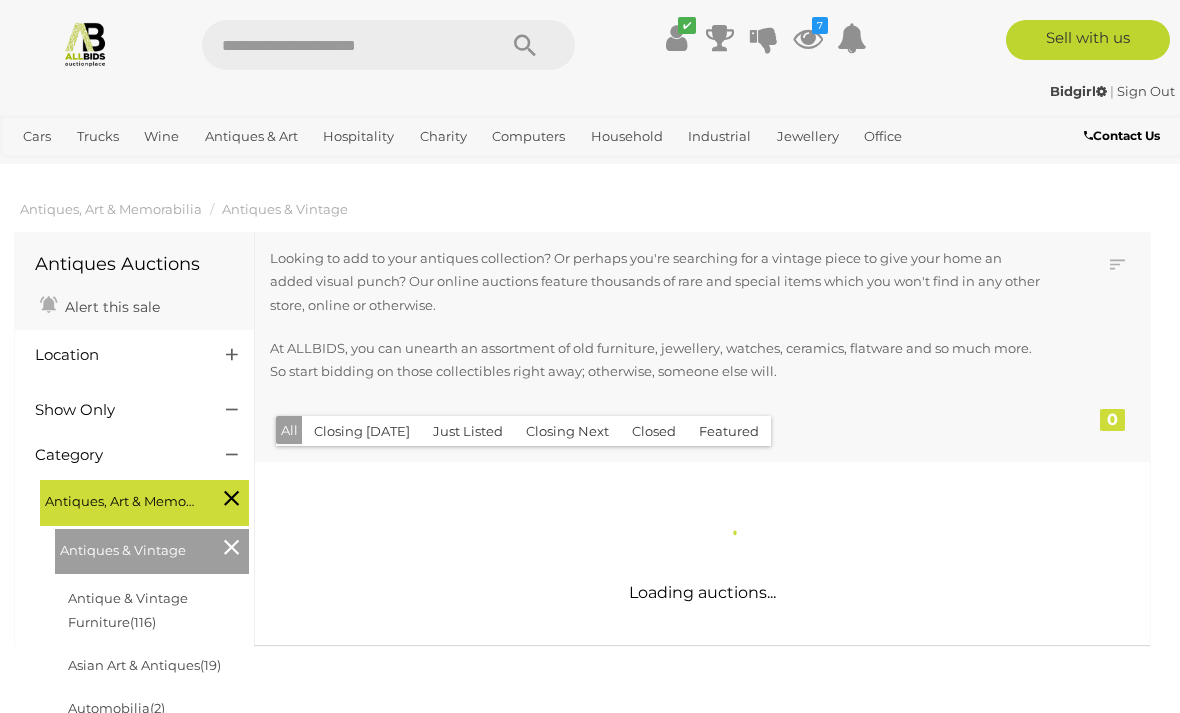 scroll, scrollTop: 0, scrollLeft: 0, axis: both 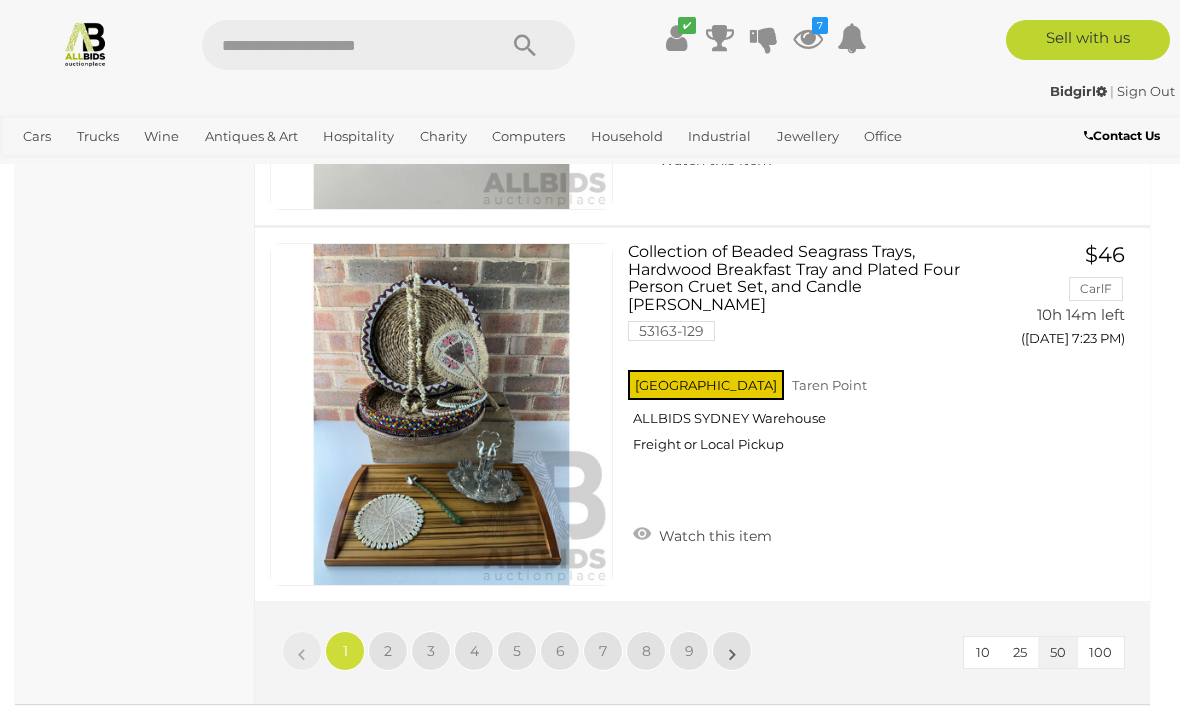 click on "2" at bounding box center [388, 651] 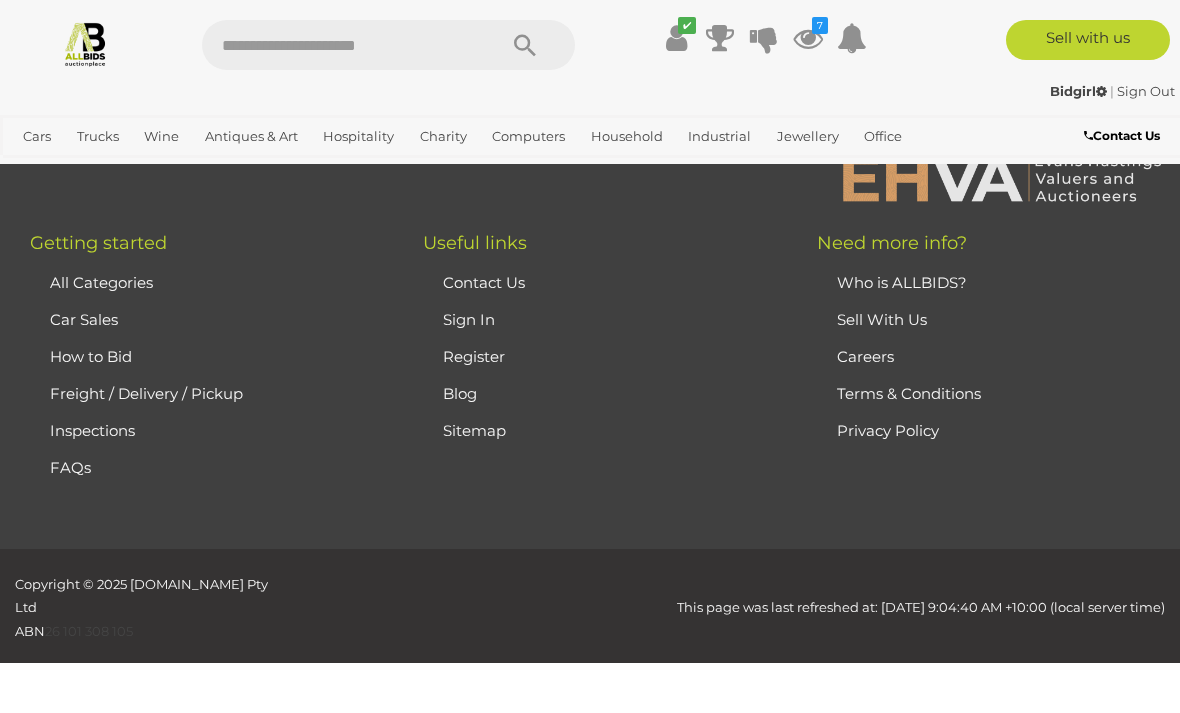 scroll, scrollTop: 292, scrollLeft: 0, axis: vertical 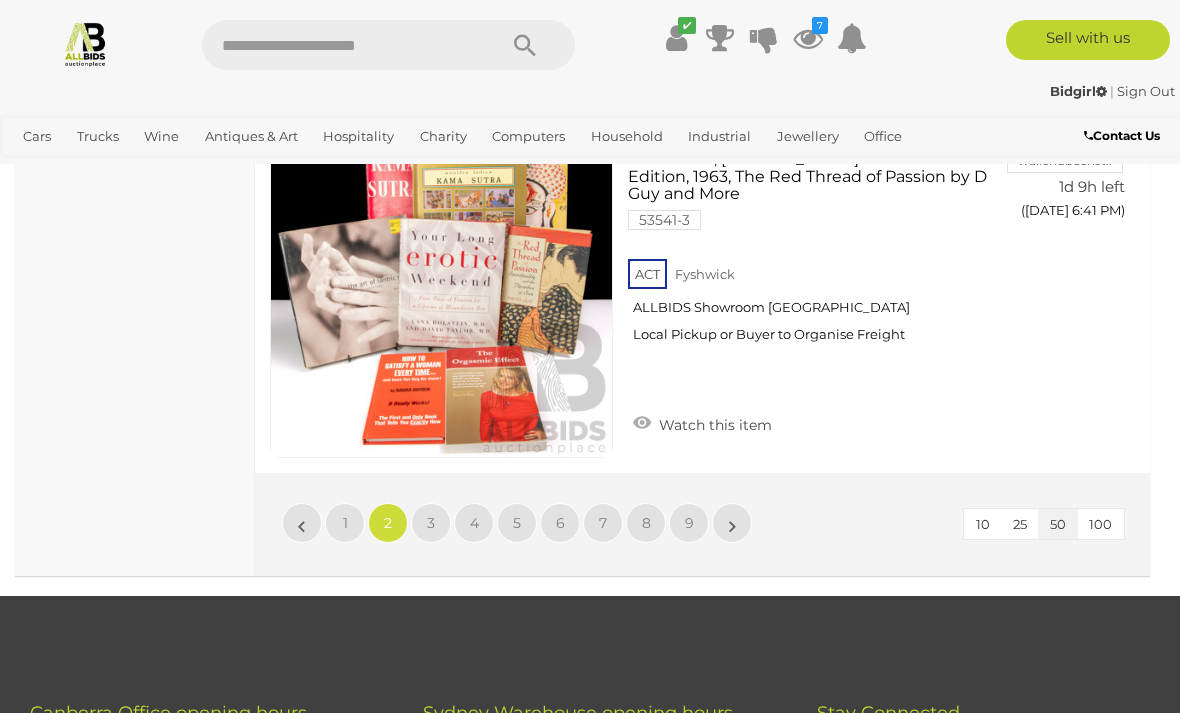 click on "3" at bounding box center (431, 523) 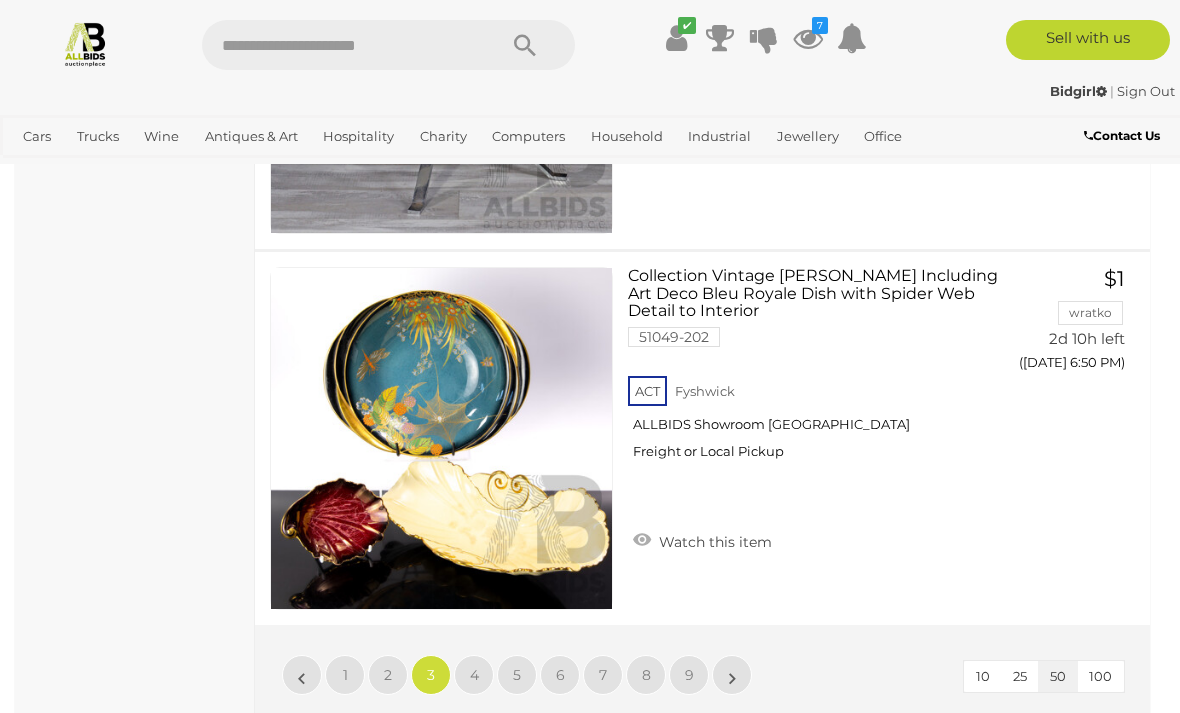 scroll, scrollTop: 18662, scrollLeft: 0, axis: vertical 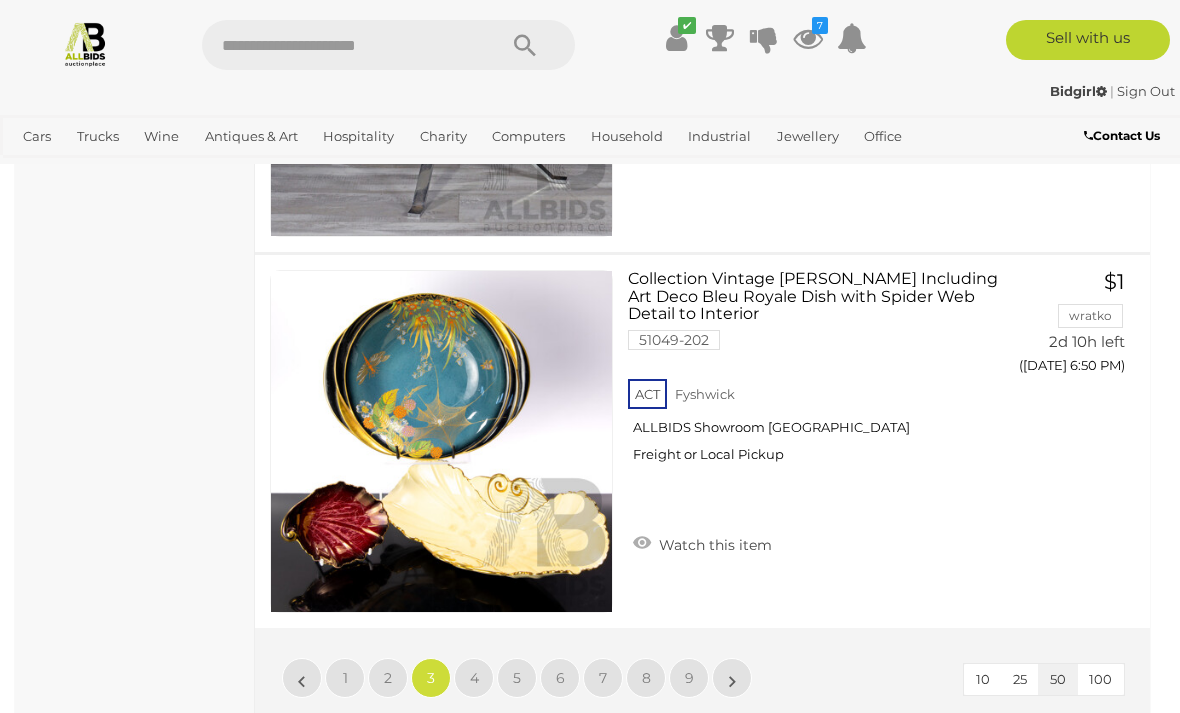 click on "4" at bounding box center (474, 678) 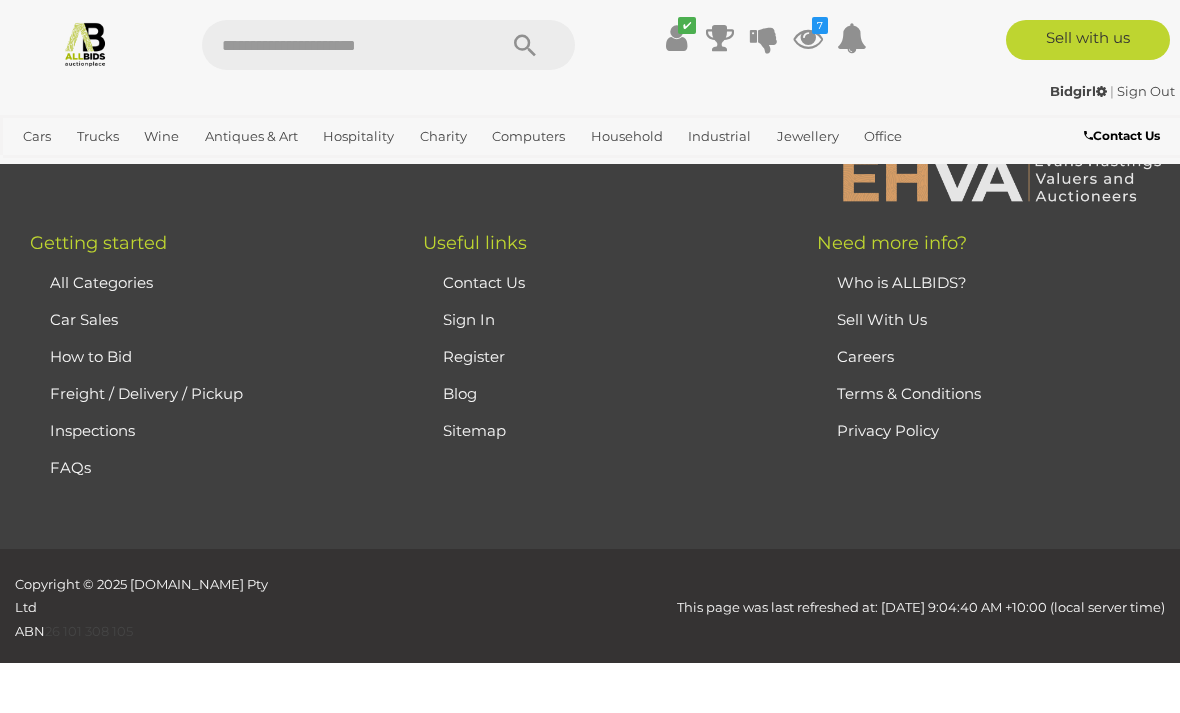 scroll, scrollTop: 292, scrollLeft: 0, axis: vertical 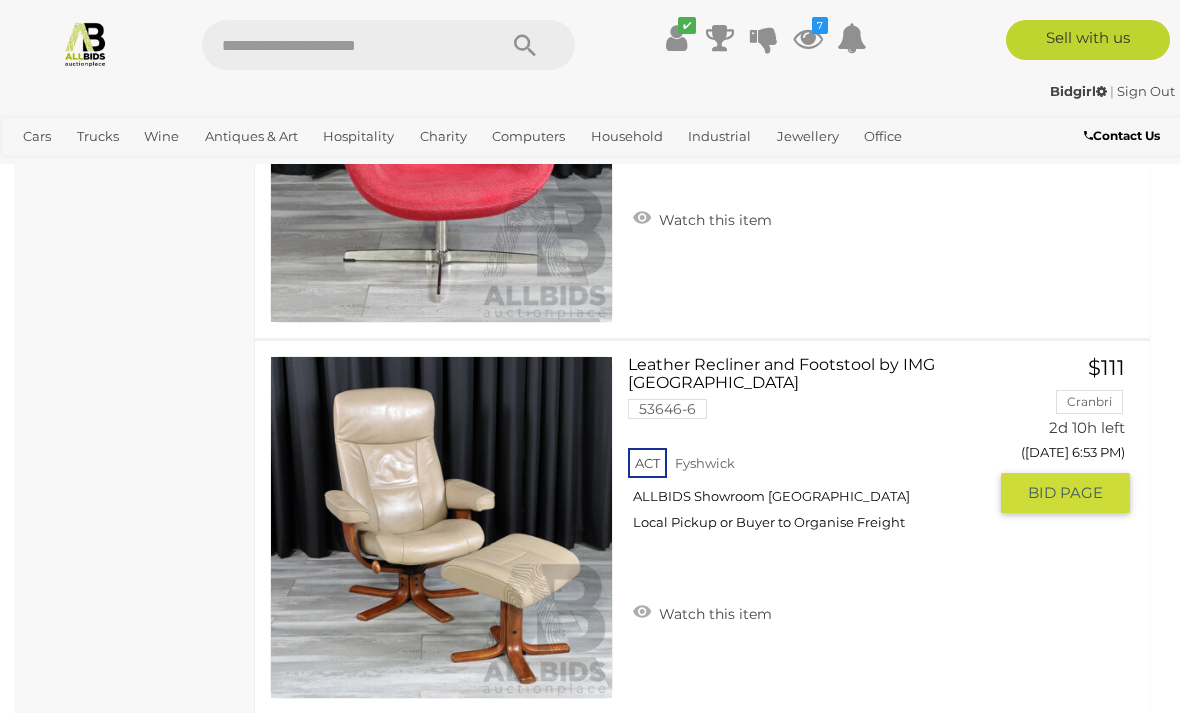 click on "Watch this item" at bounding box center [702, 612] 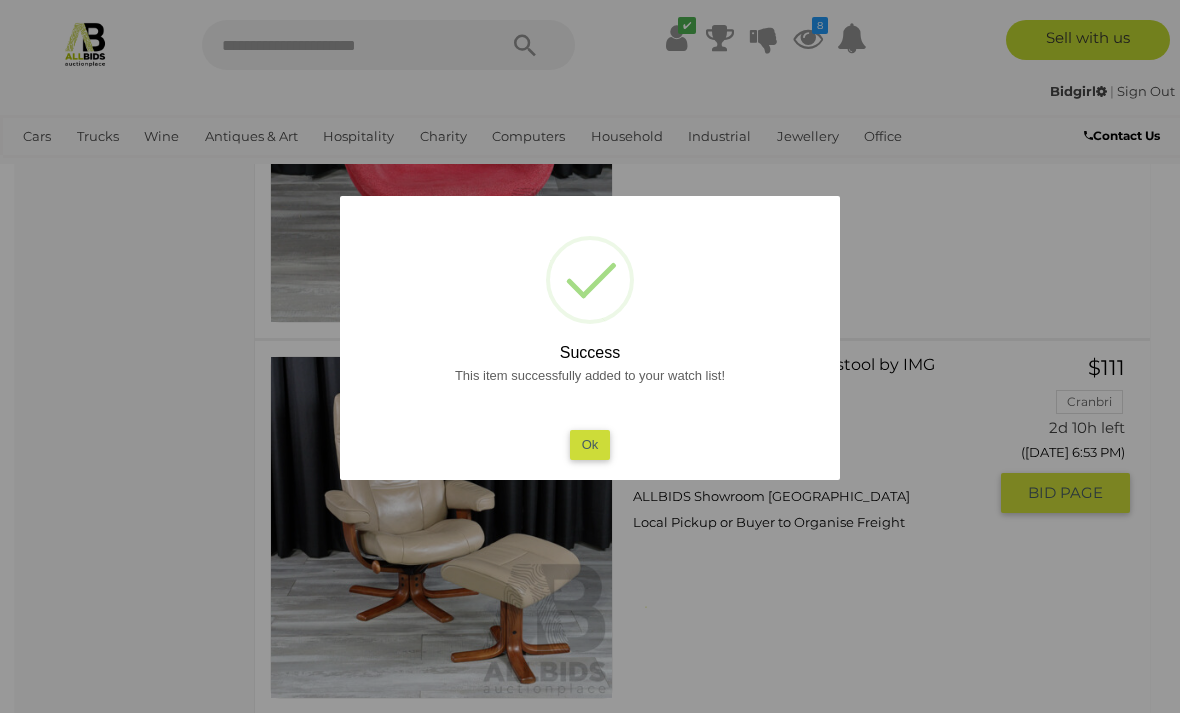 click on "Ok" at bounding box center (590, 444) 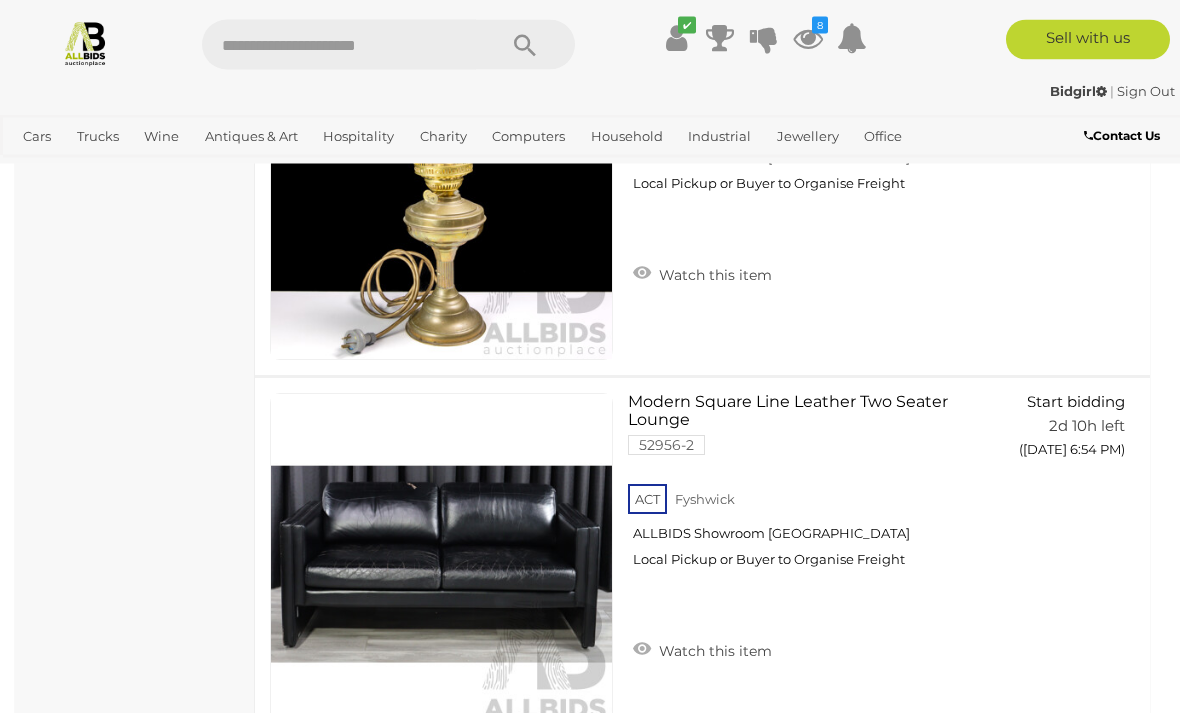 scroll, scrollTop: 2376, scrollLeft: 0, axis: vertical 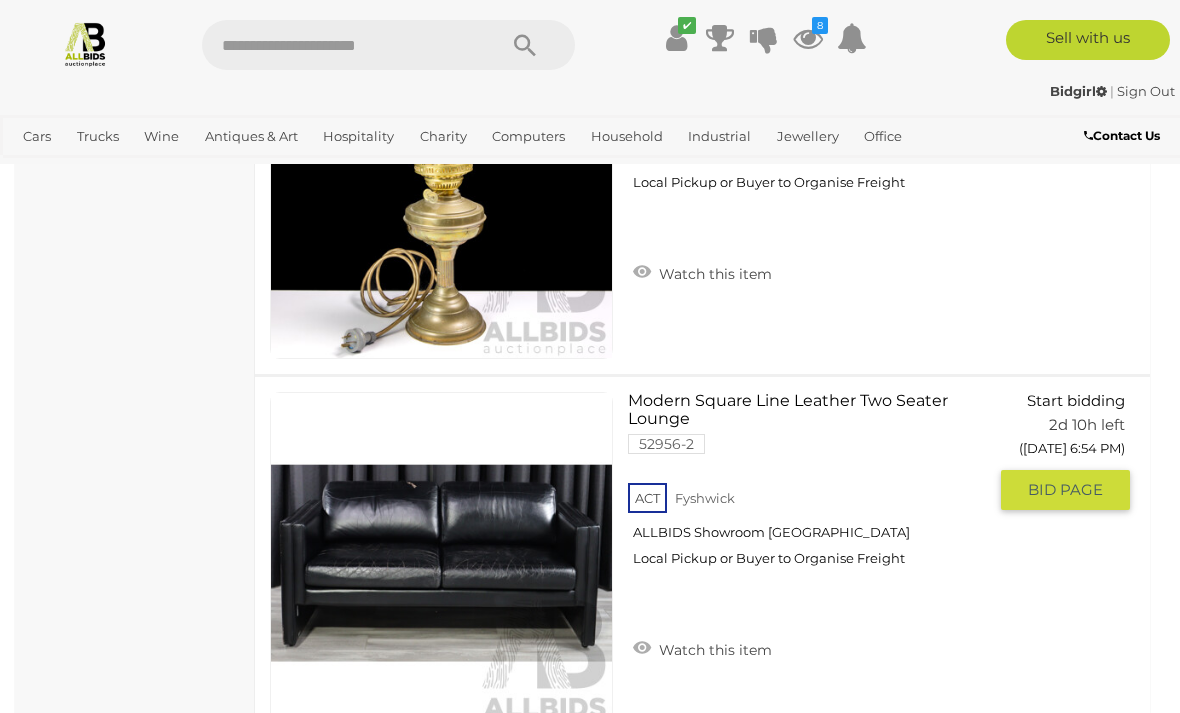 click on "BID PAGE" at bounding box center (1065, 490) 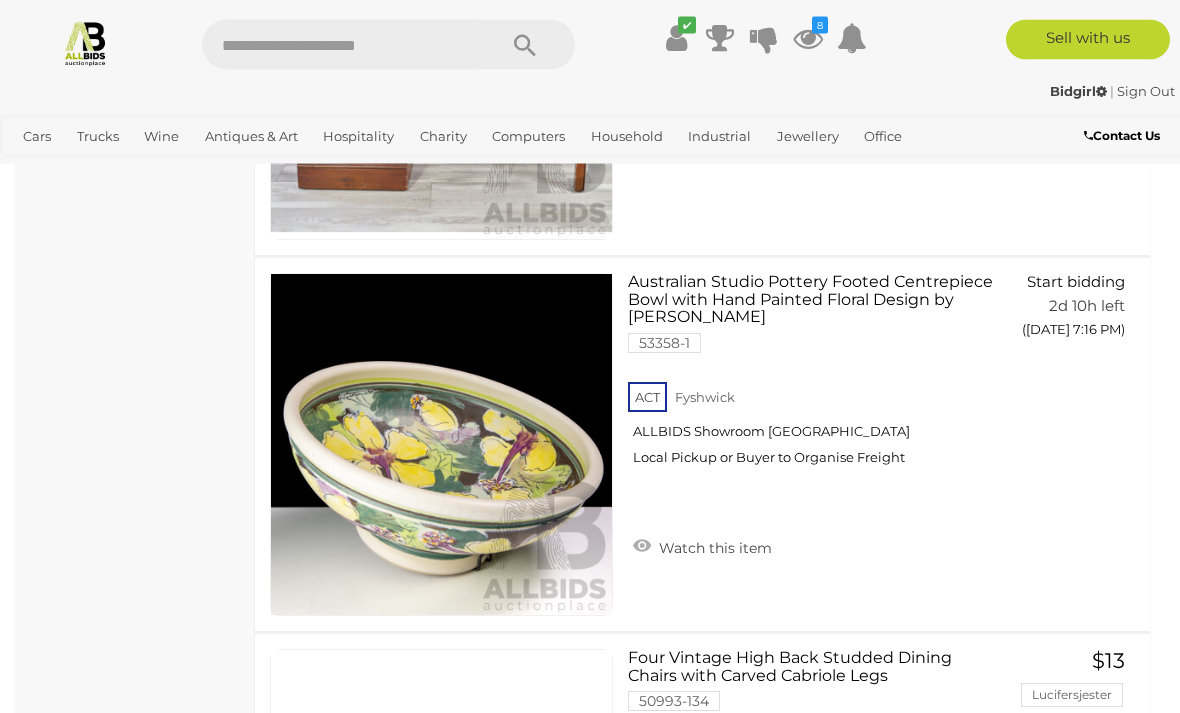 scroll, scrollTop: 18281, scrollLeft: 0, axis: vertical 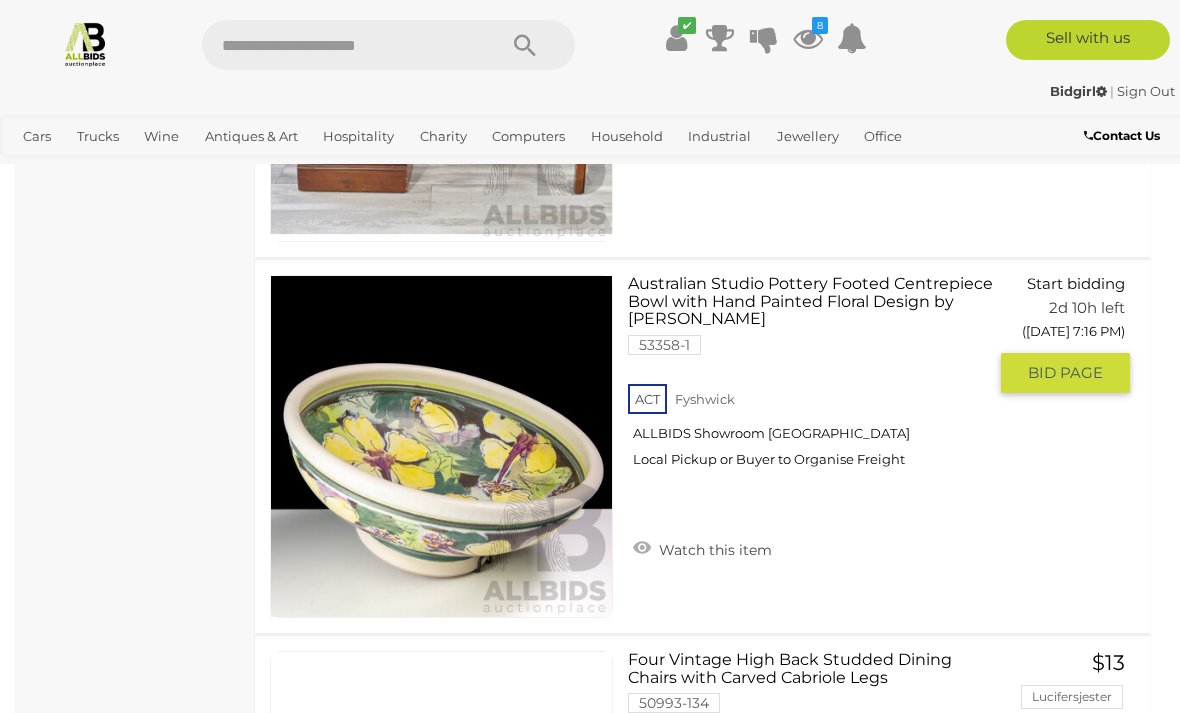 click on "BID PAGE" at bounding box center (1065, 373) 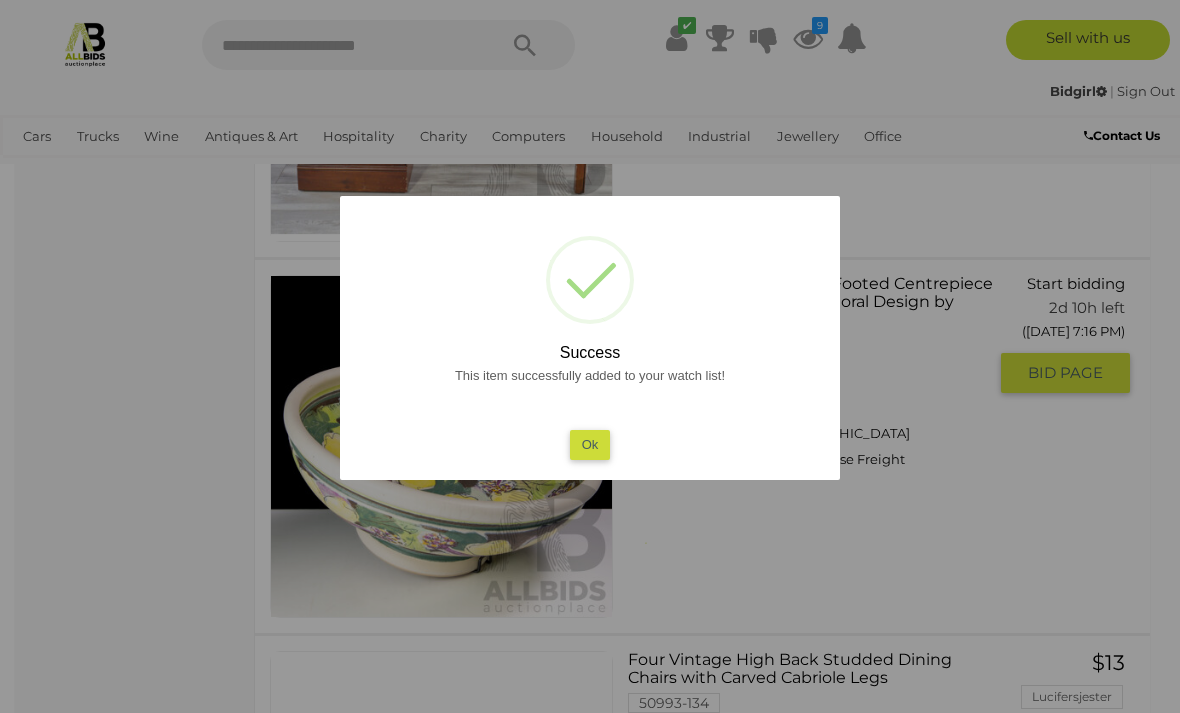 click on "Ok" at bounding box center [590, 444] 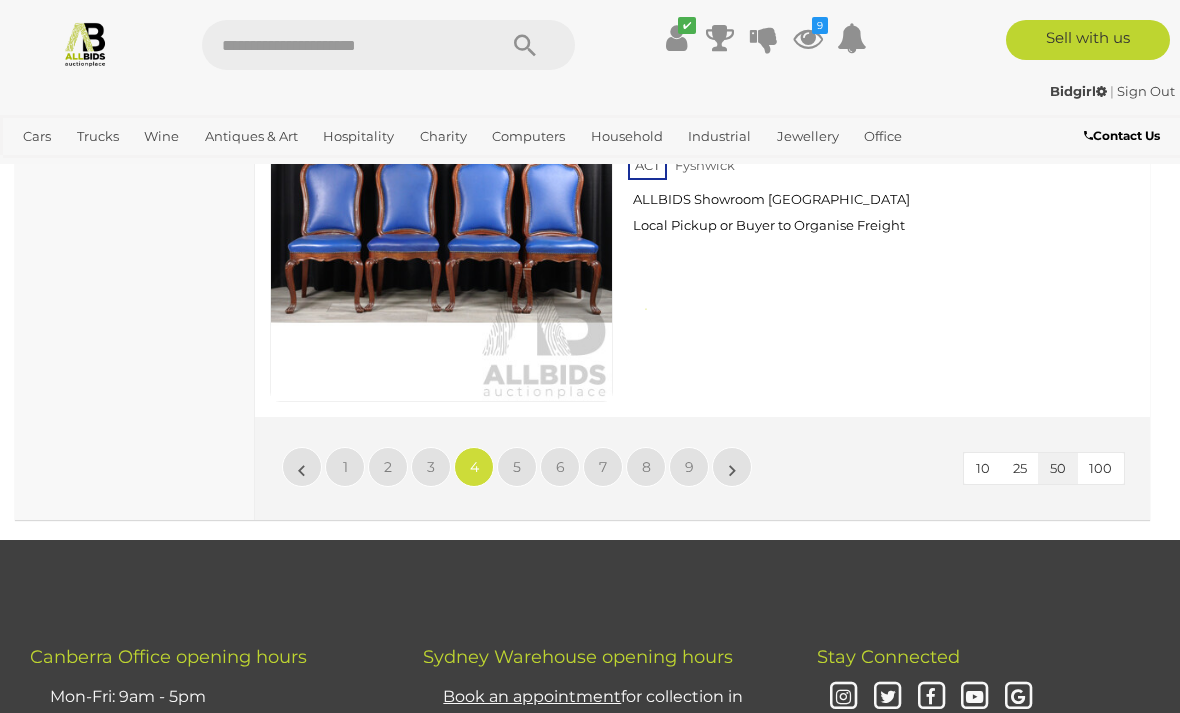 scroll, scrollTop: 18874, scrollLeft: 0, axis: vertical 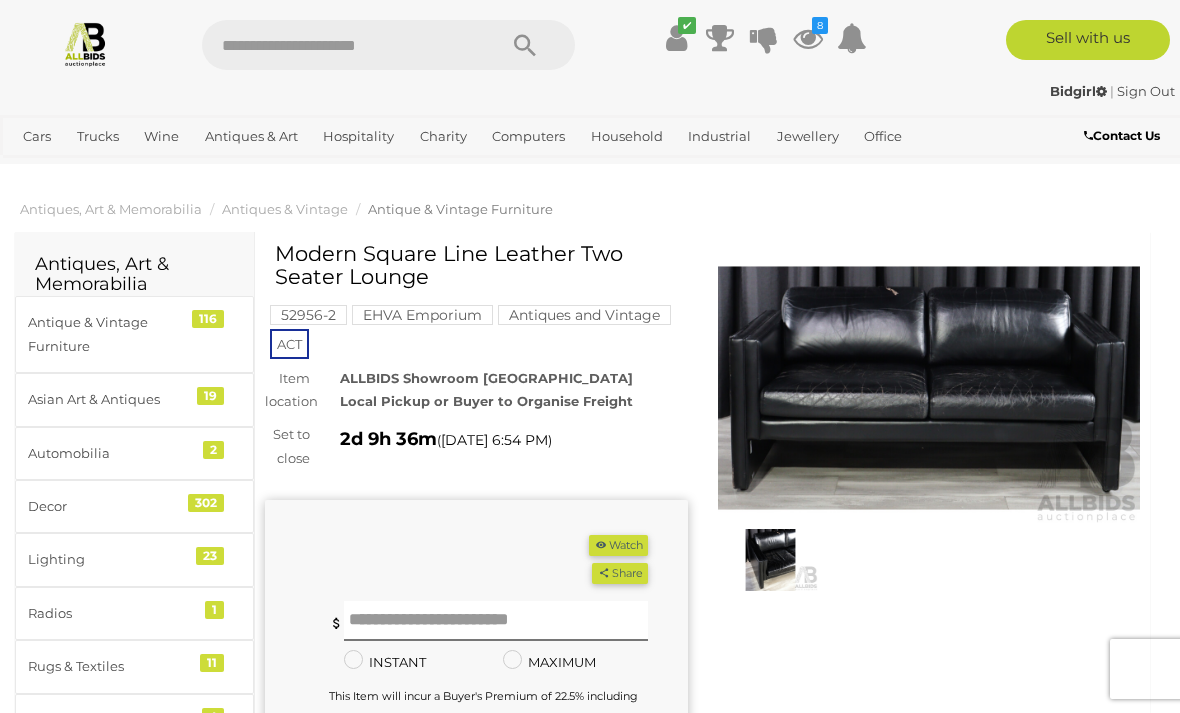 click at bounding box center (929, 388) 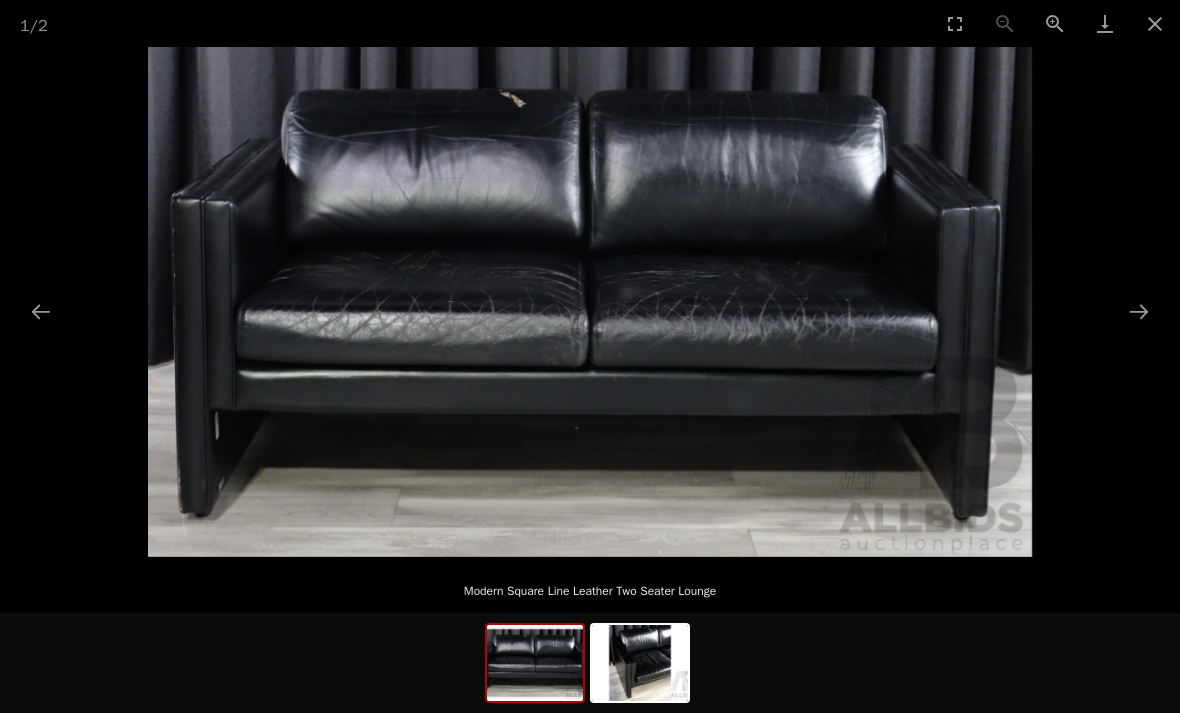 click at bounding box center (1139, 311) 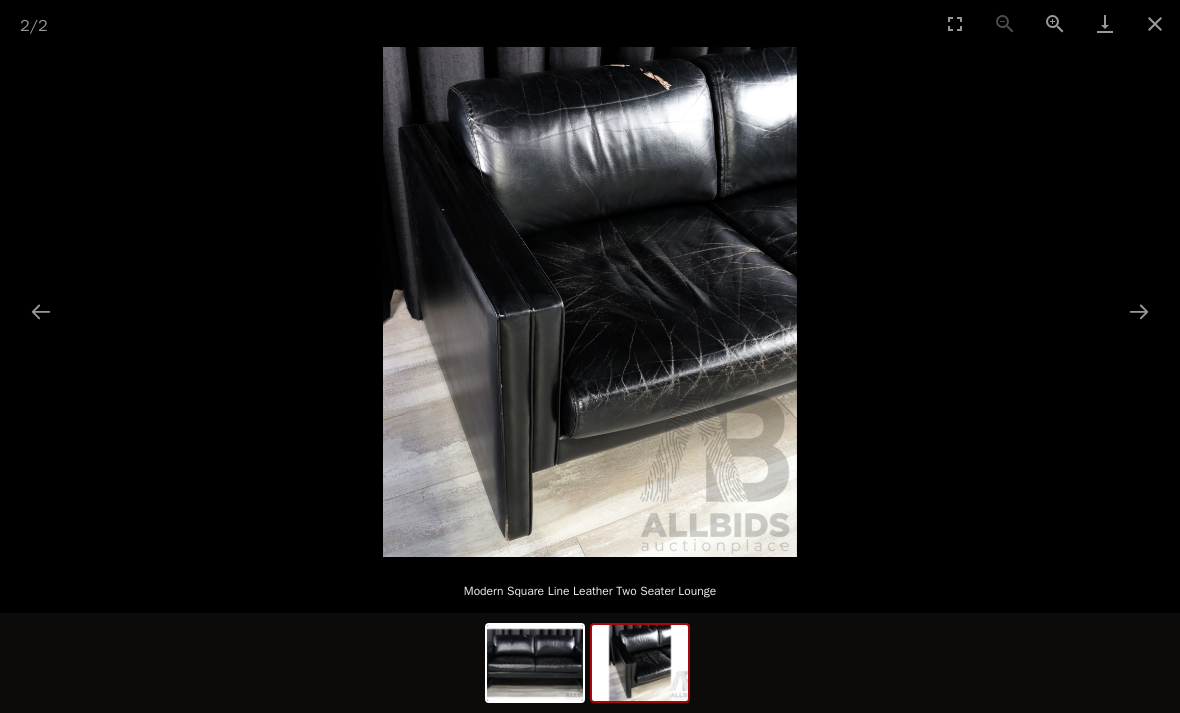 click at bounding box center [1155, 23] 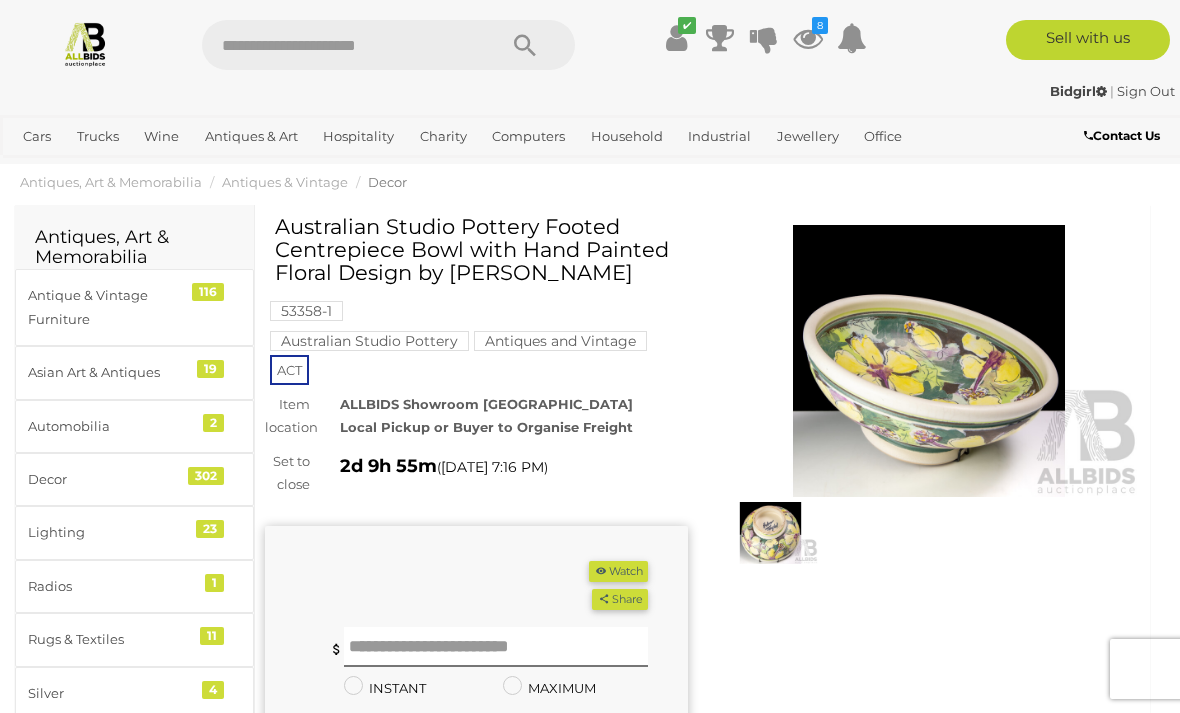 scroll, scrollTop: 26, scrollLeft: 0, axis: vertical 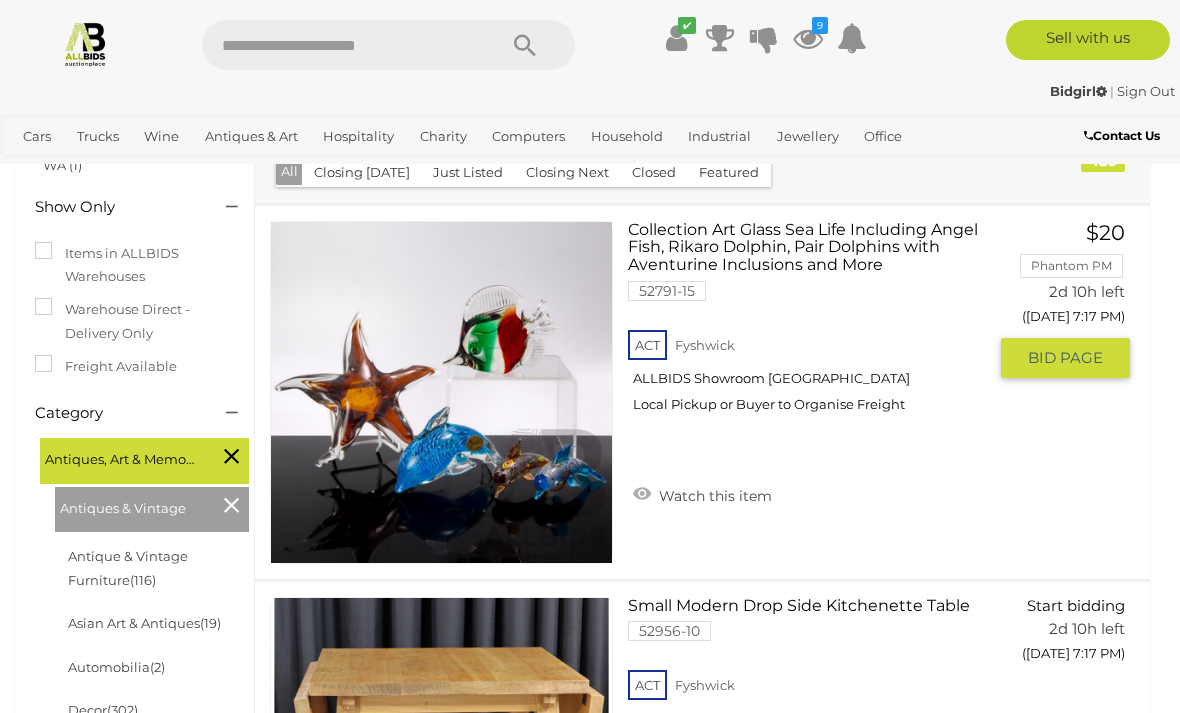 click on "Watch this item" at bounding box center [702, 494] 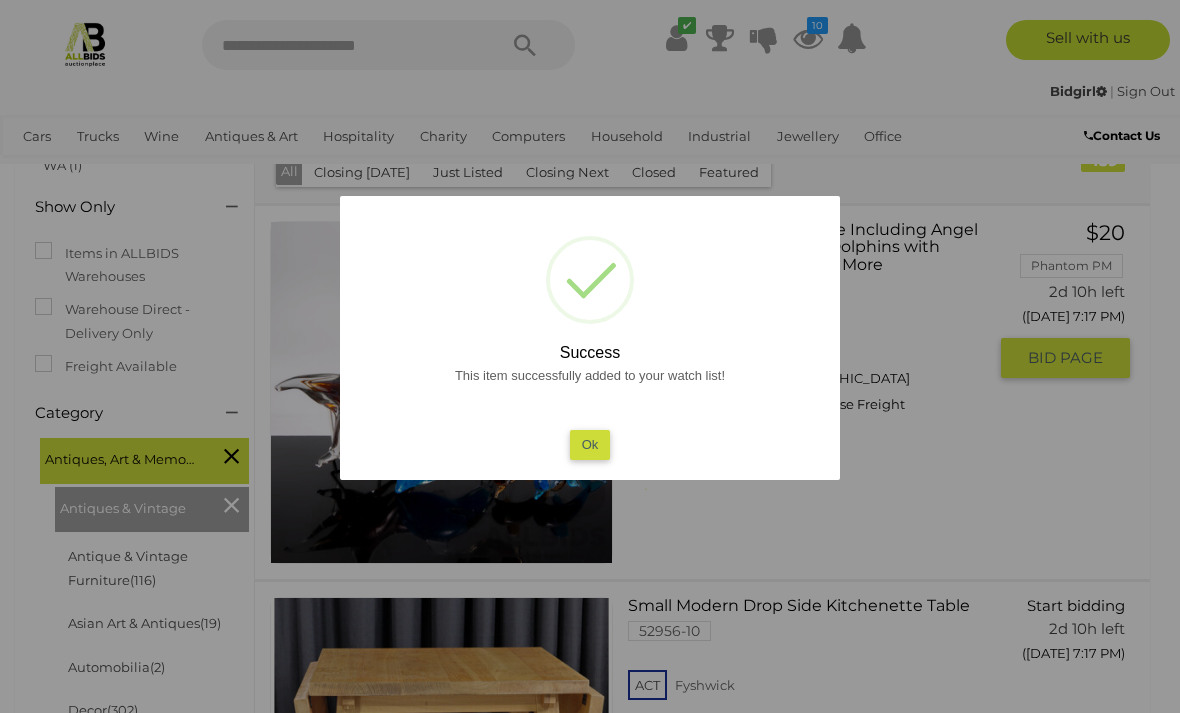 click on "Ok" at bounding box center [590, 444] 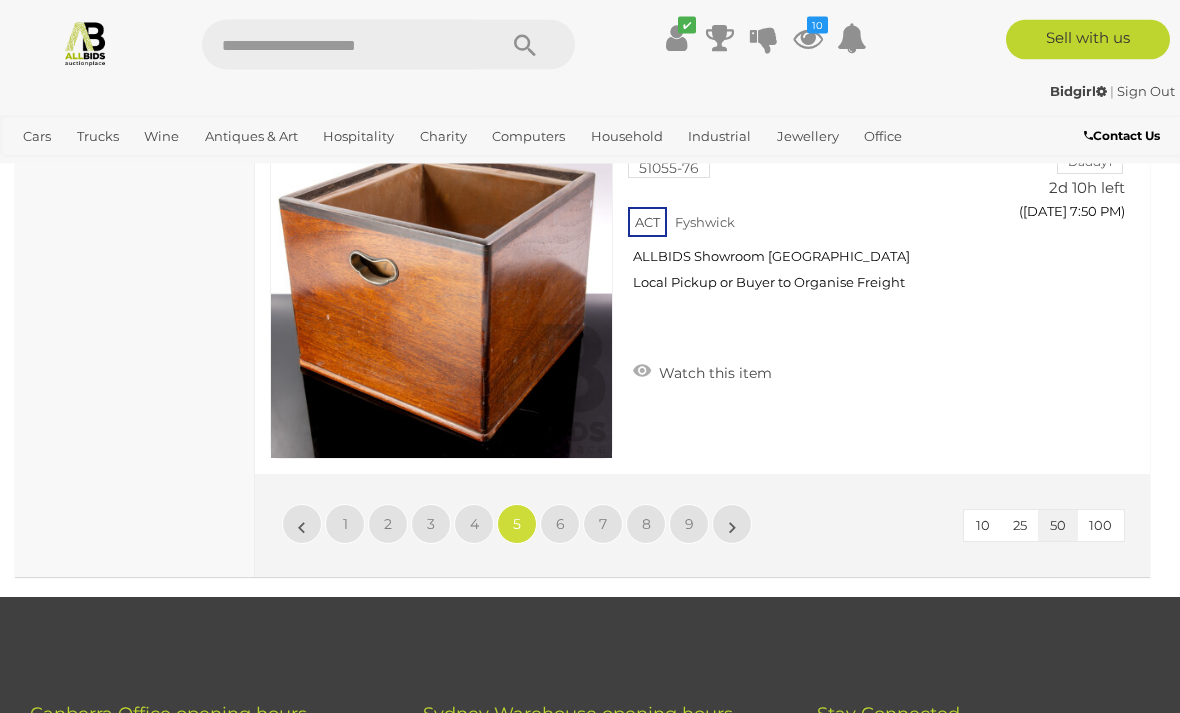 scroll, scrollTop: 18791, scrollLeft: 0, axis: vertical 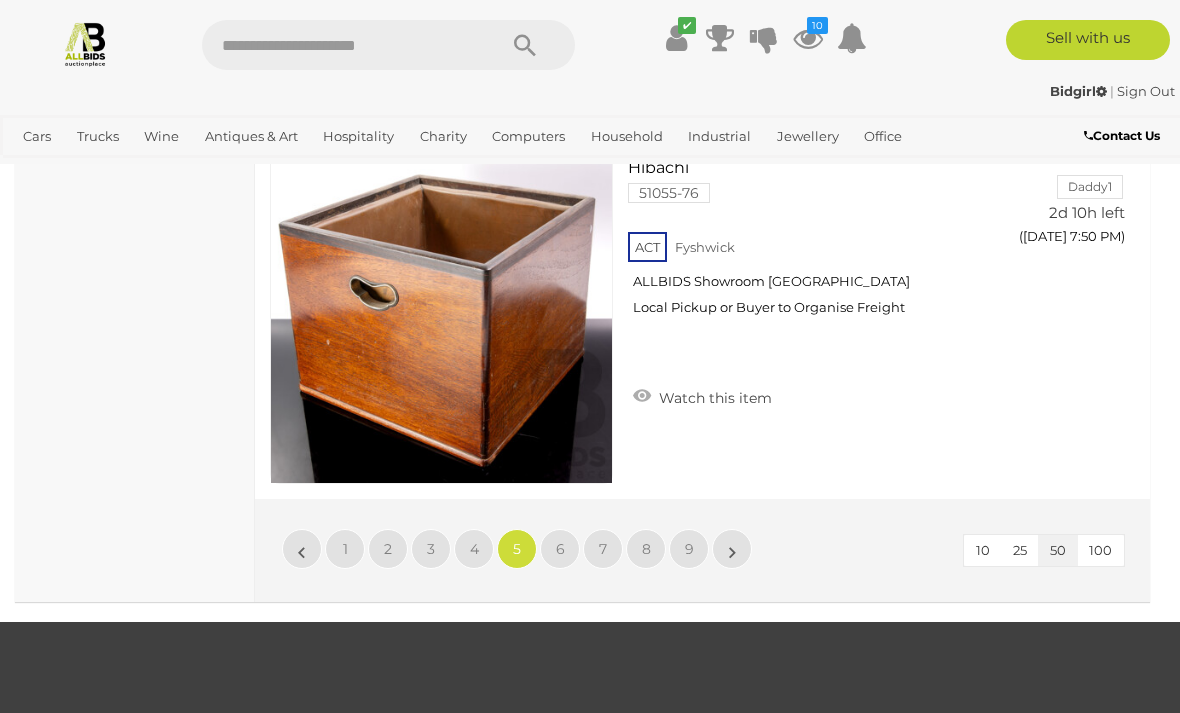 click on "6" at bounding box center (560, 549) 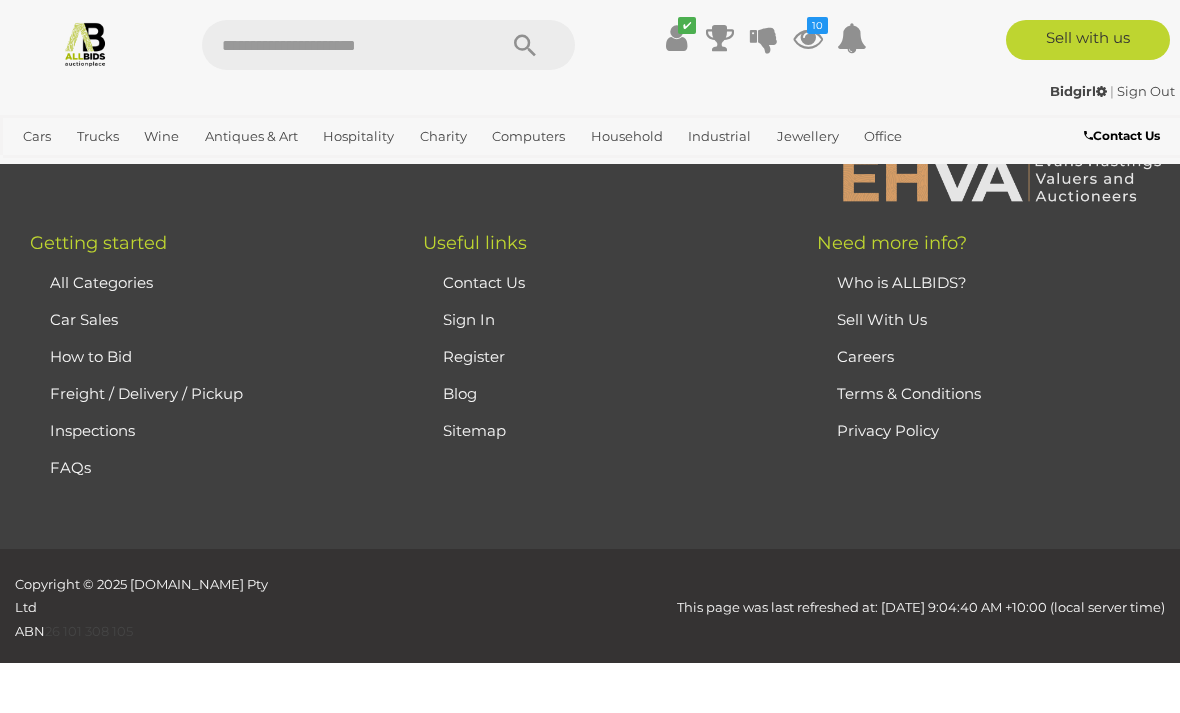 scroll, scrollTop: 292, scrollLeft: 0, axis: vertical 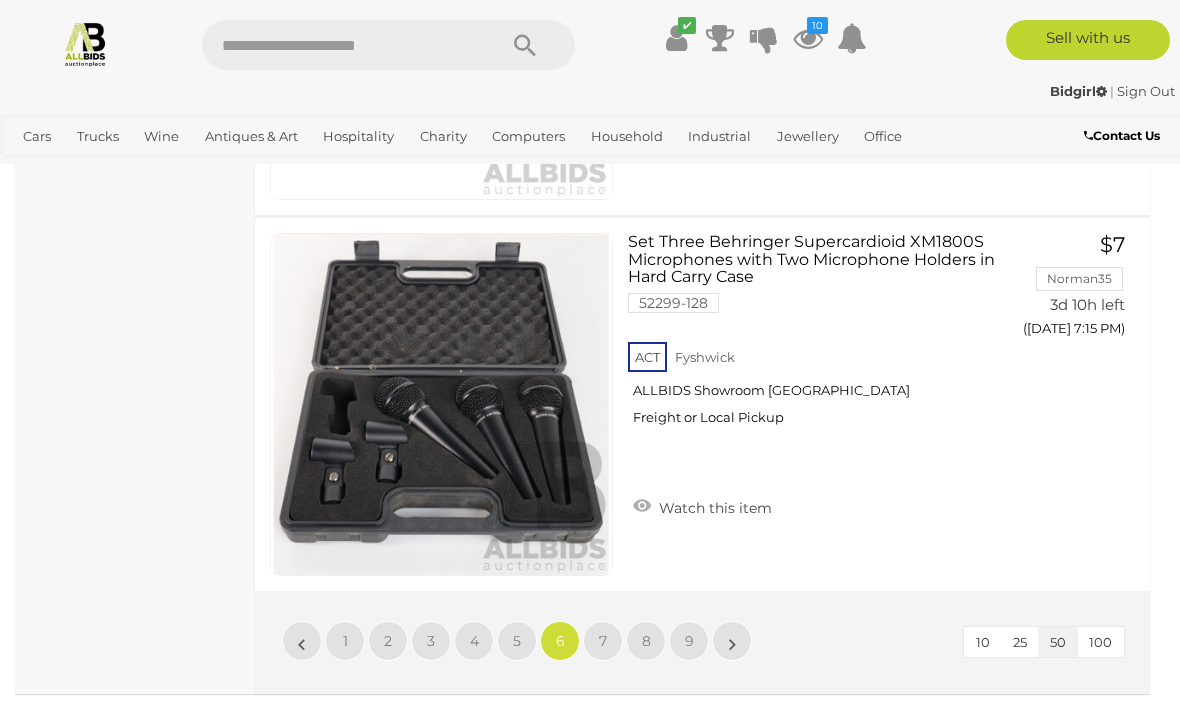click on "7" at bounding box center [603, 641] 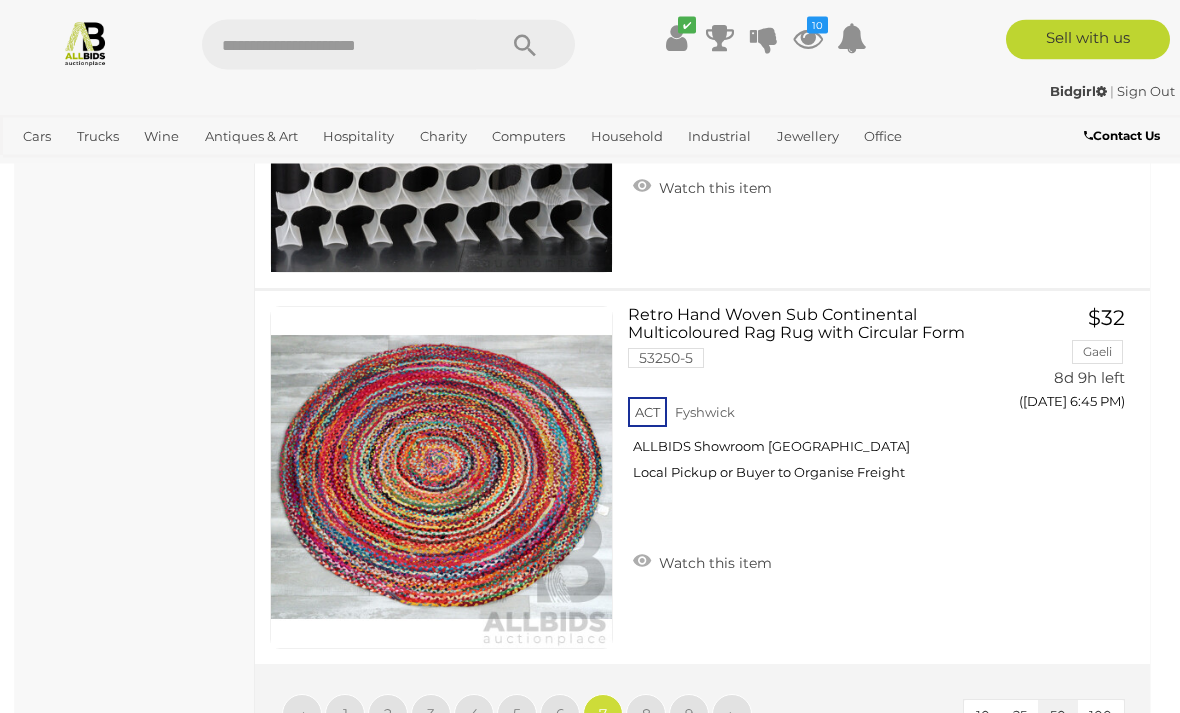 scroll, scrollTop: 18626, scrollLeft: 0, axis: vertical 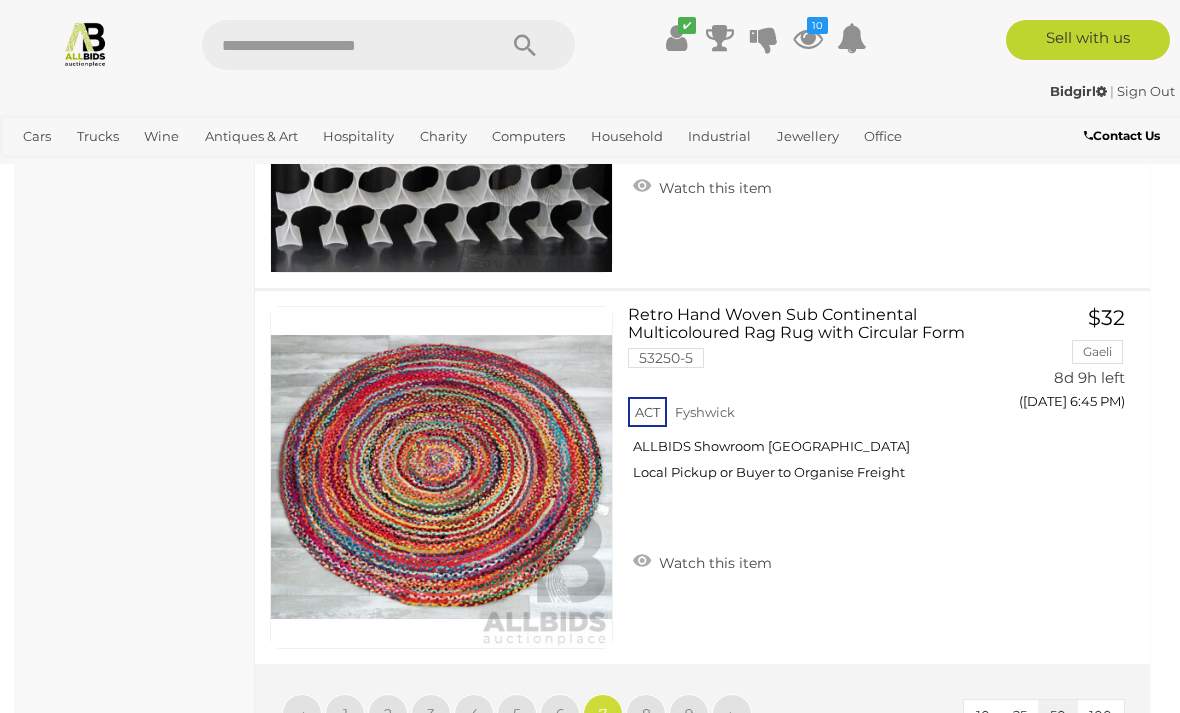 click on "8" at bounding box center [646, 714] 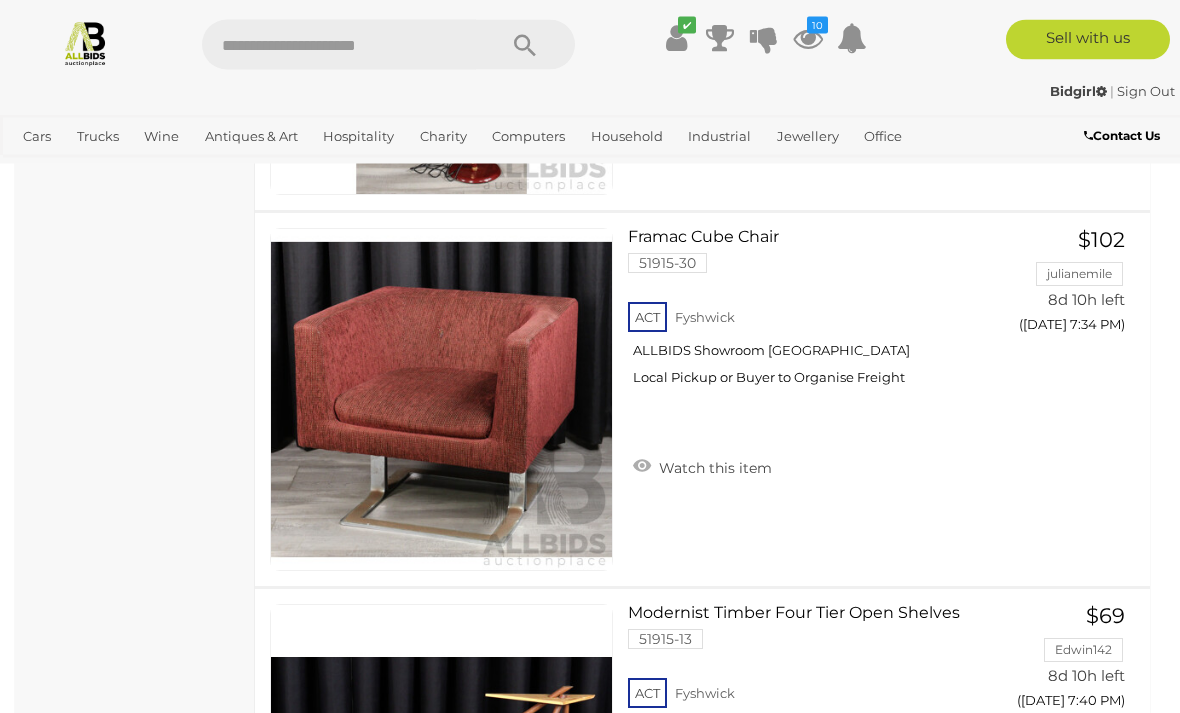 scroll, scrollTop: 17953, scrollLeft: 0, axis: vertical 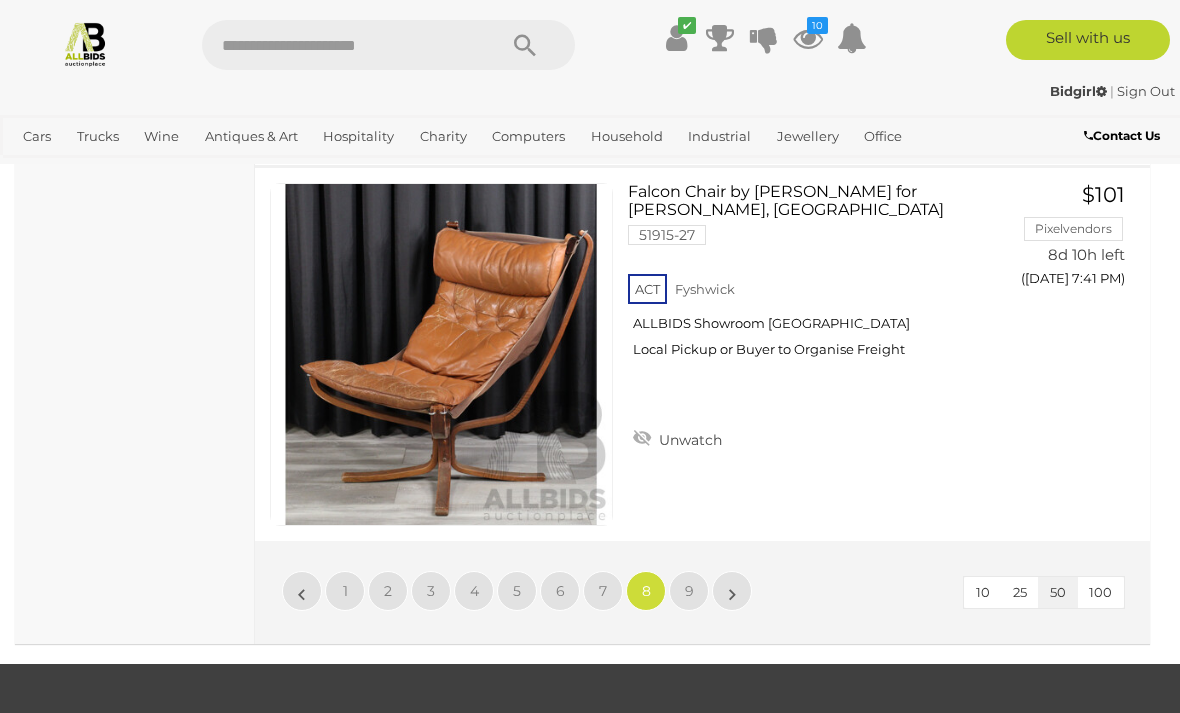 click on "9" at bounding box center (689, 591) 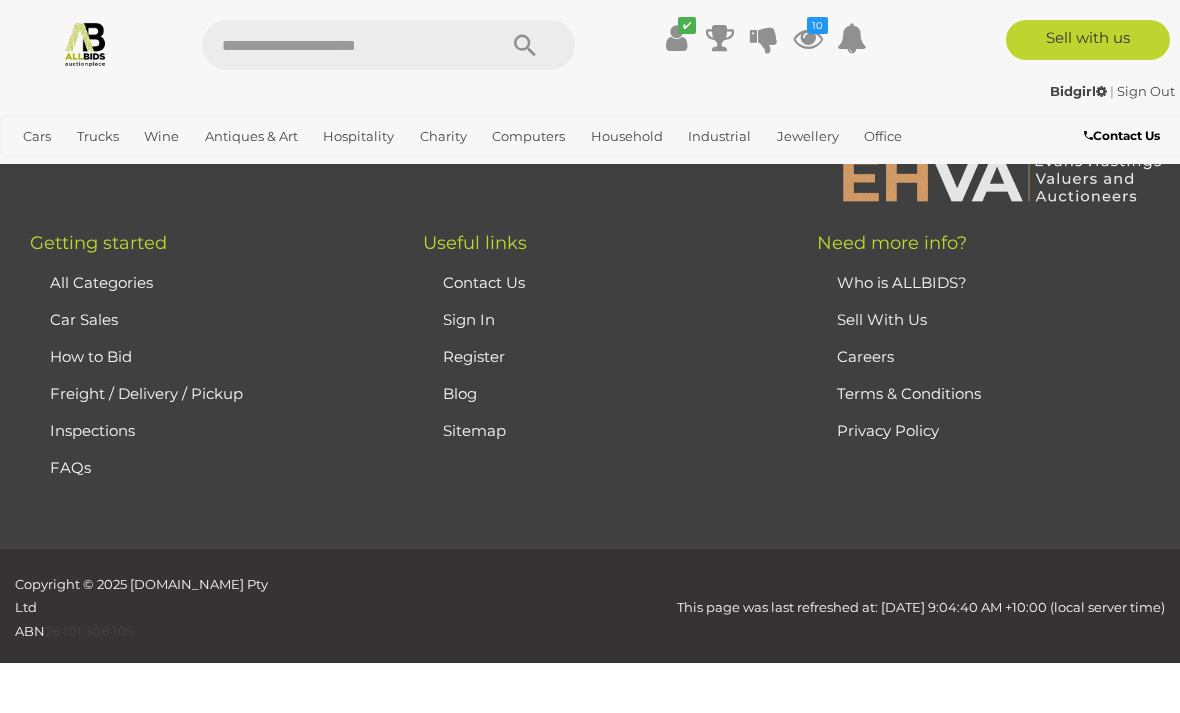 scroll, scrollTop: 292, scrollLeft: 0, axis: vertical 